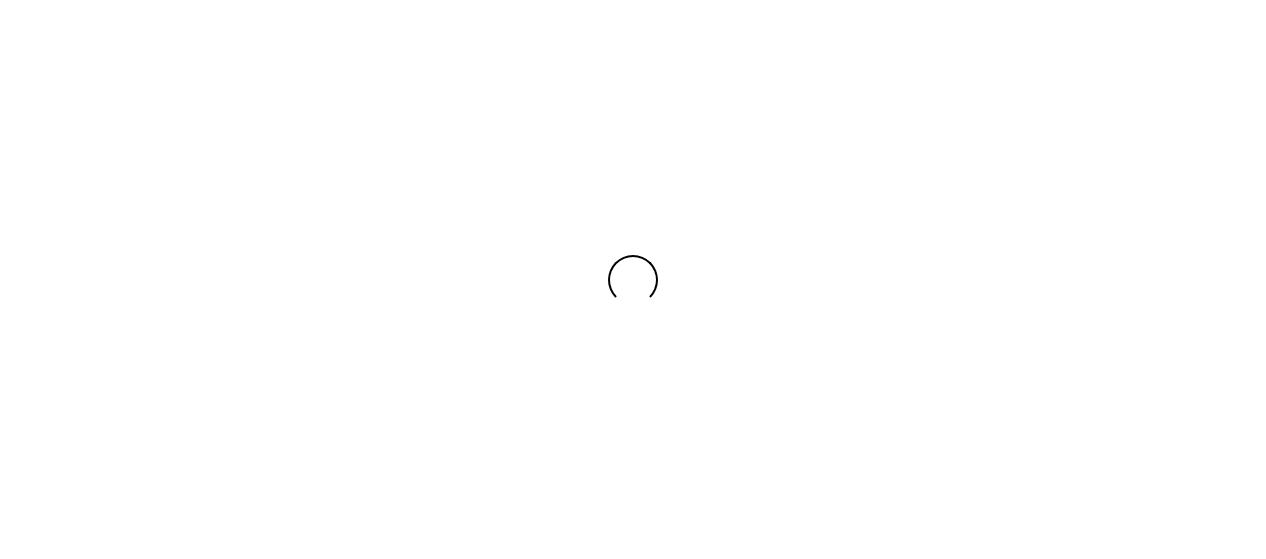 scroll, scrollTop: 0, scrollLeft: 0, axis: both 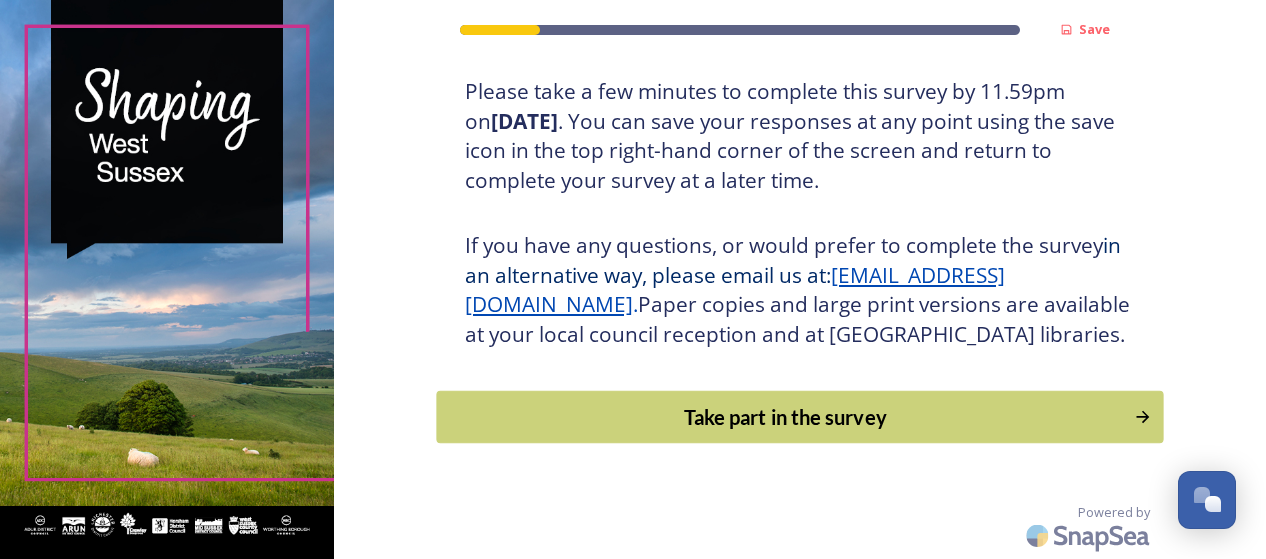 click on "Take part in the survey" at bounding box center [786, 417] 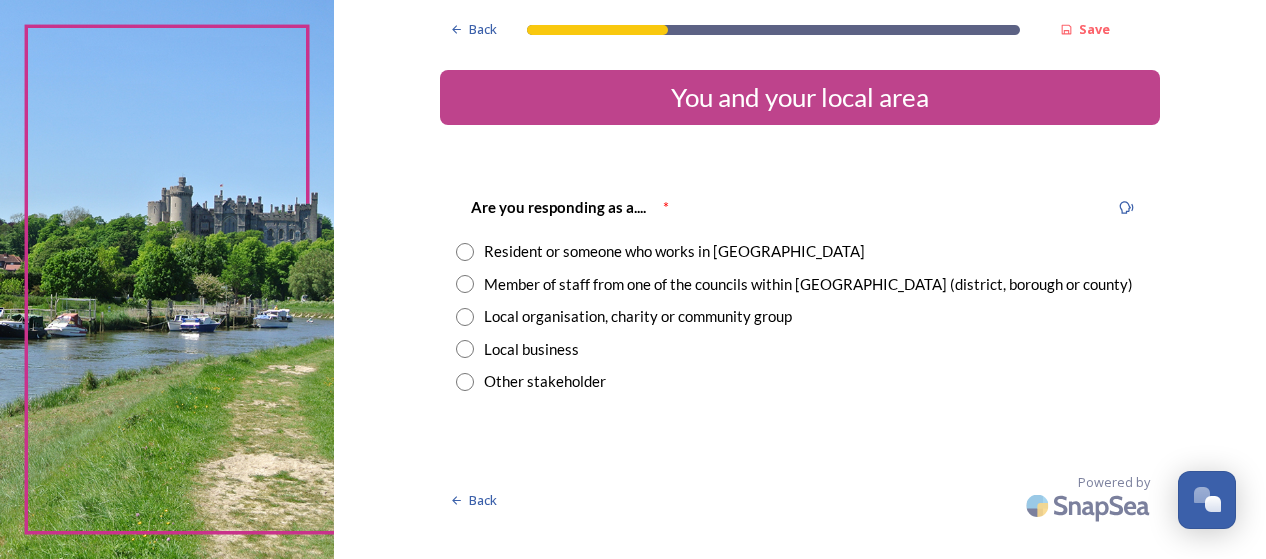 click at bounding box center [465, 284] 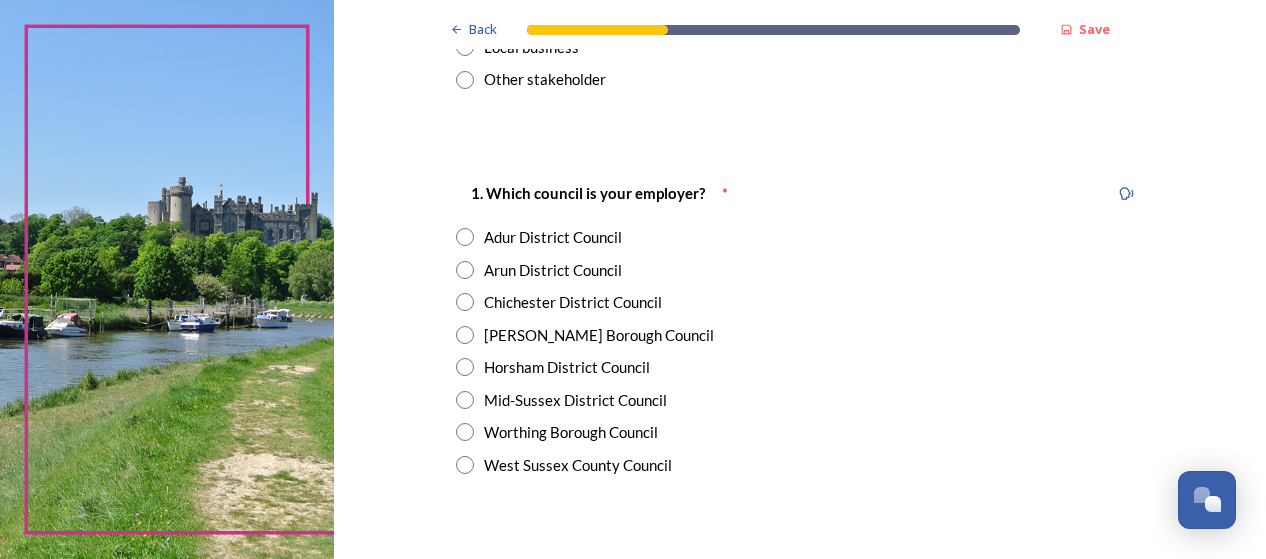 scroll, scrollTop: 301, scrollLeft: 0, axis: vertical 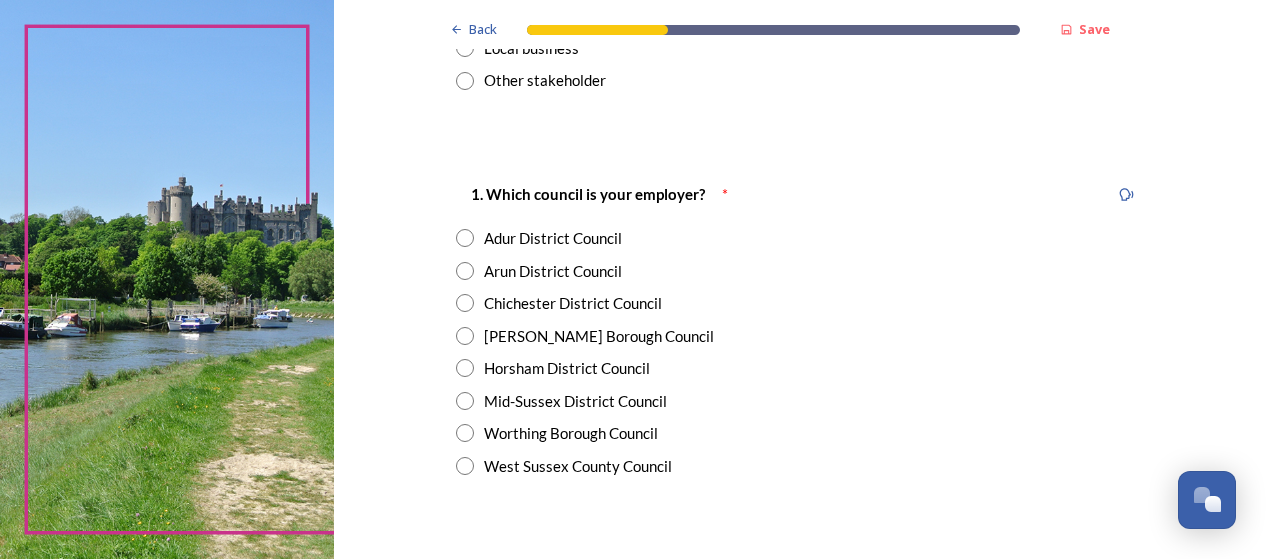 click at bounding box center (465, 238) 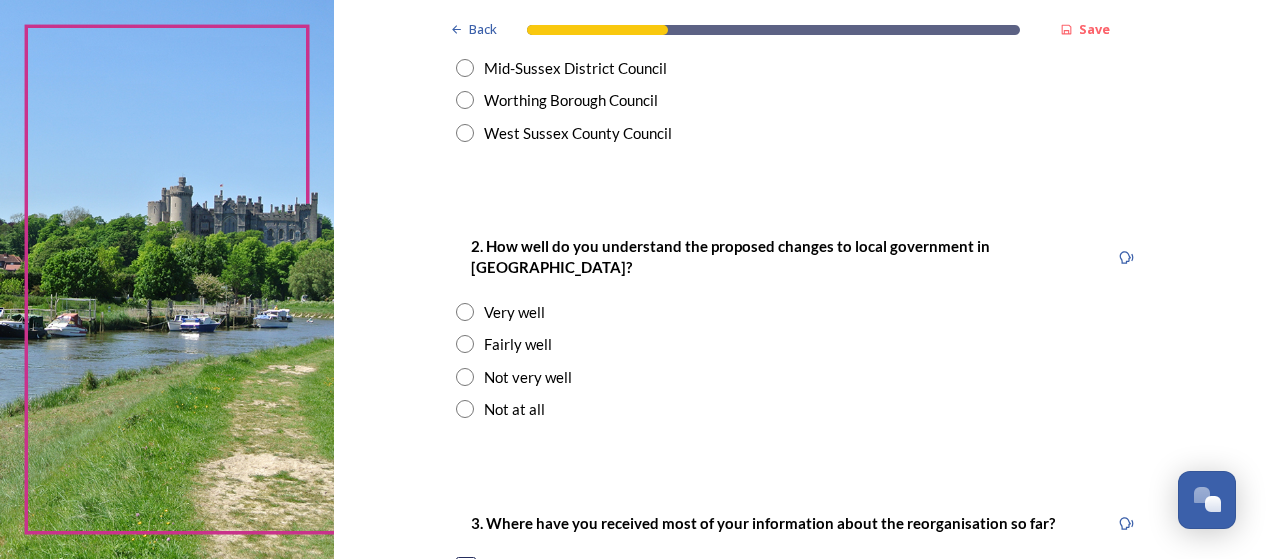 scroll, scrollTop: 642, scrollLeft: 0, axis: vertical 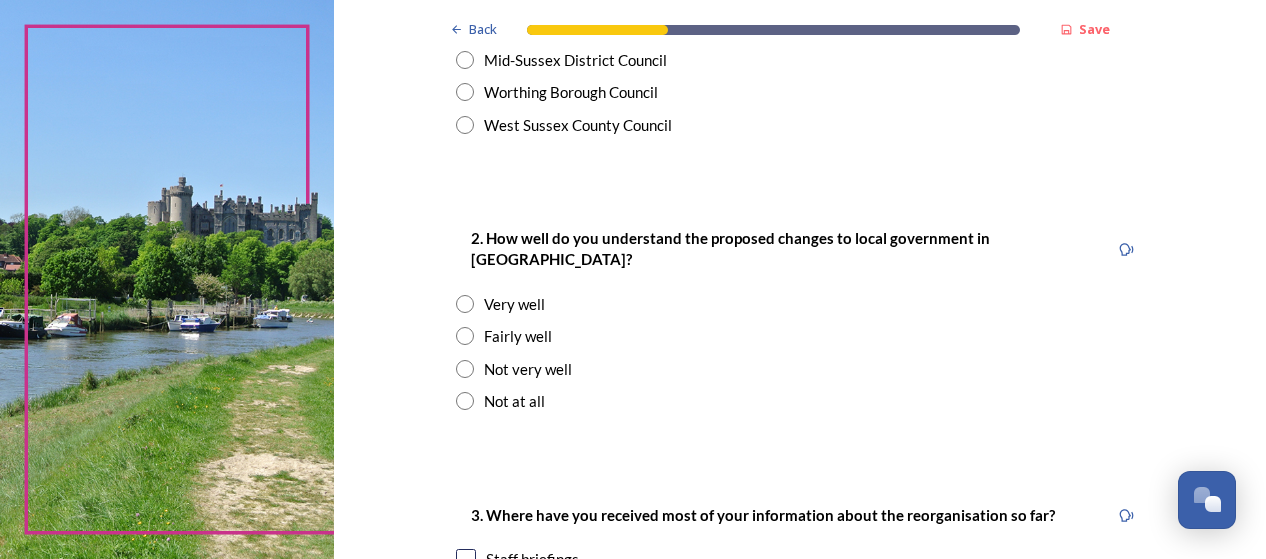 click at bounding box center (465, 336) 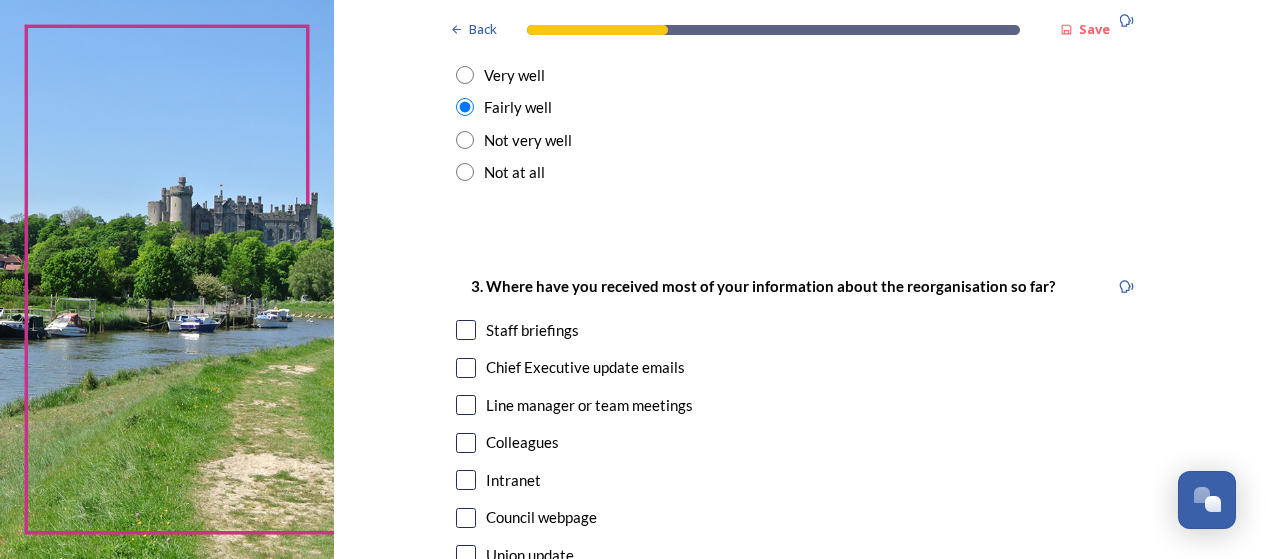 scroll, scrollTop: 870, scrollLeft: 0, axis: vertical 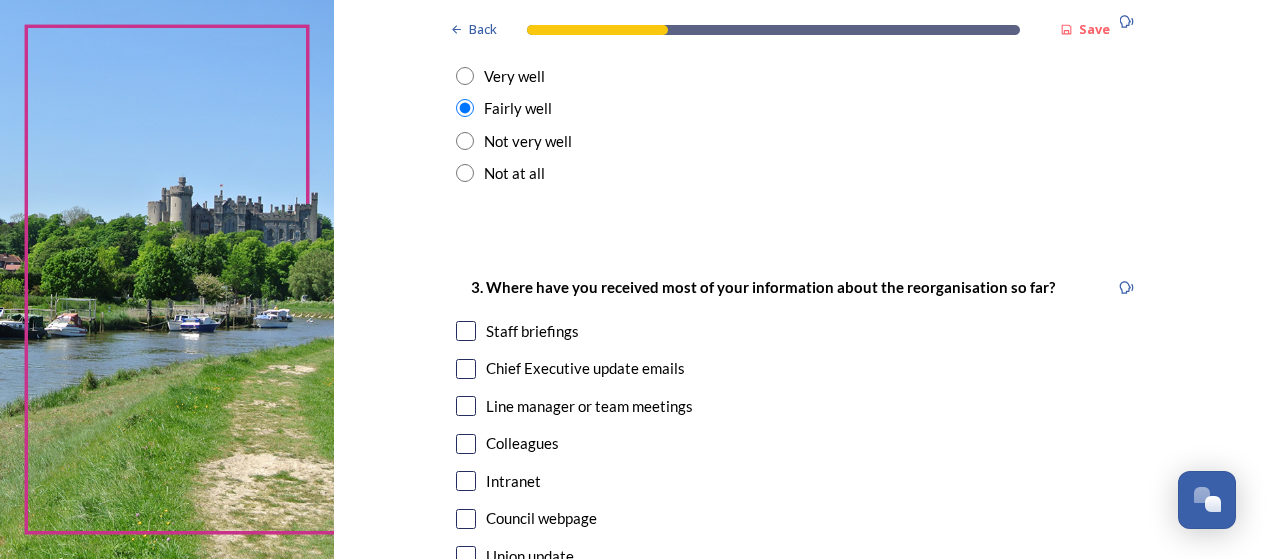 click at bounding box center (466, 331) 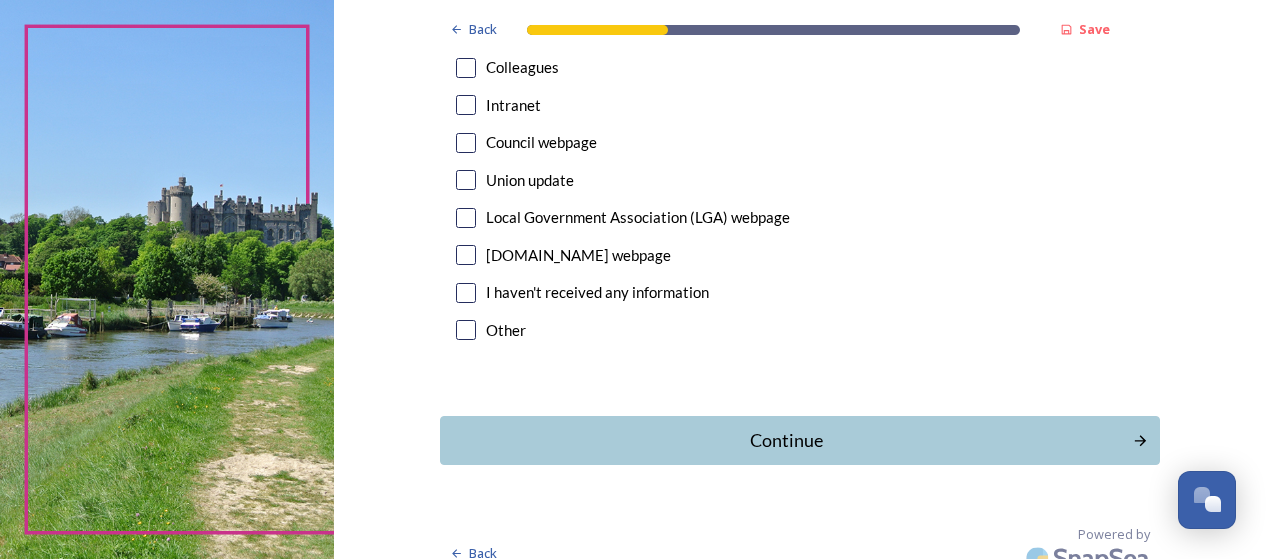 scroll, scrollTop: 1245, scrollLeft: 0, axis: vertical 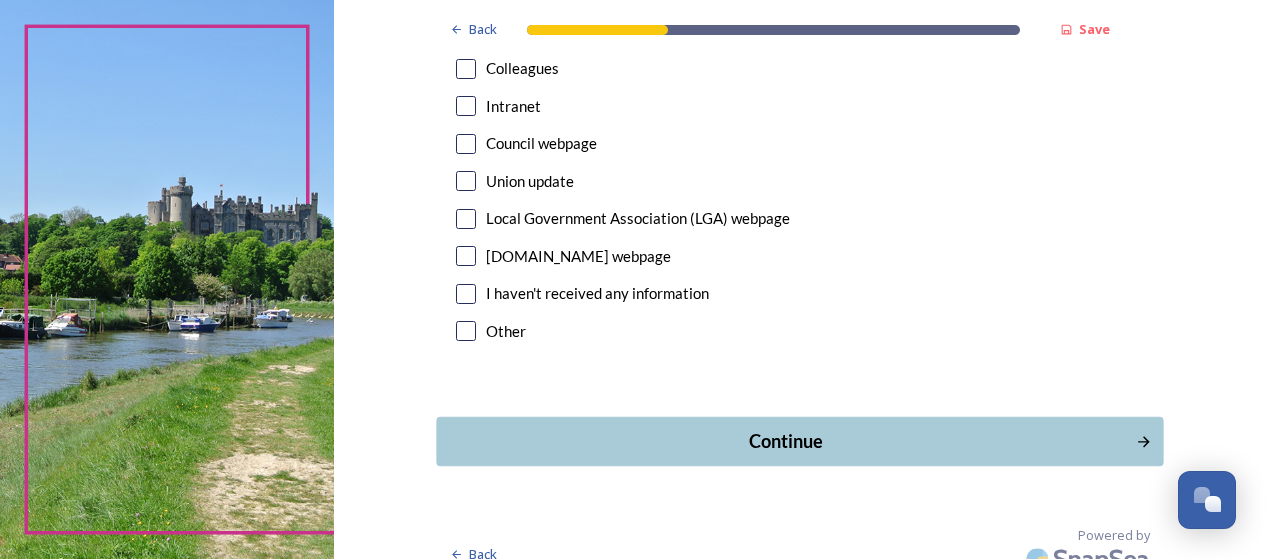 click on "Continue" at bounding box center (786, 441) 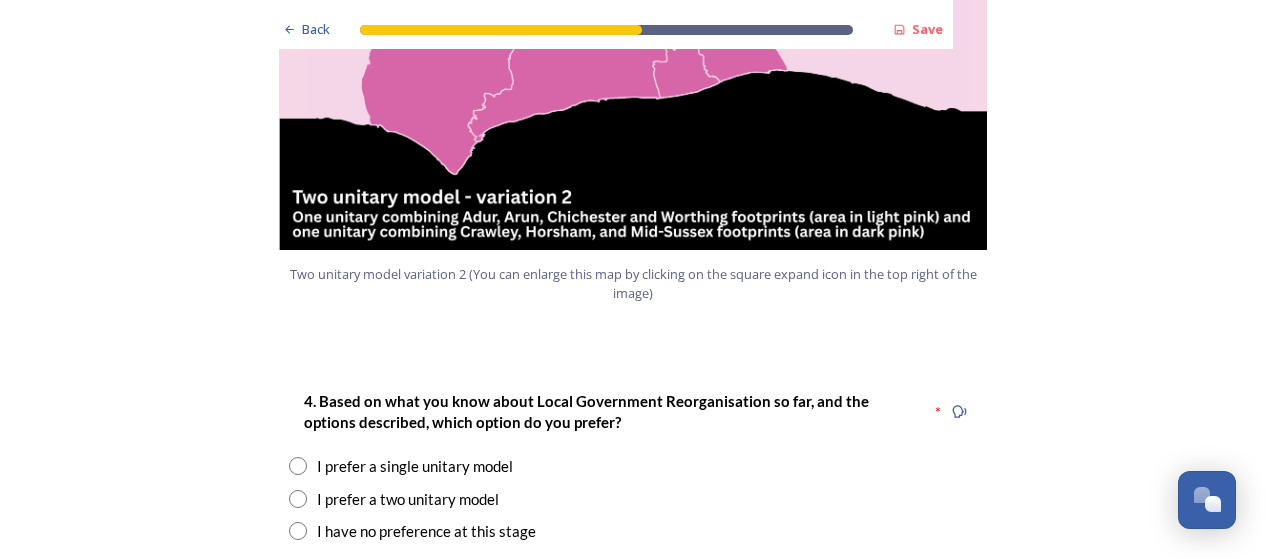 scroll, scrollTop: 2407, scrollLeft: 0, axis: vertical 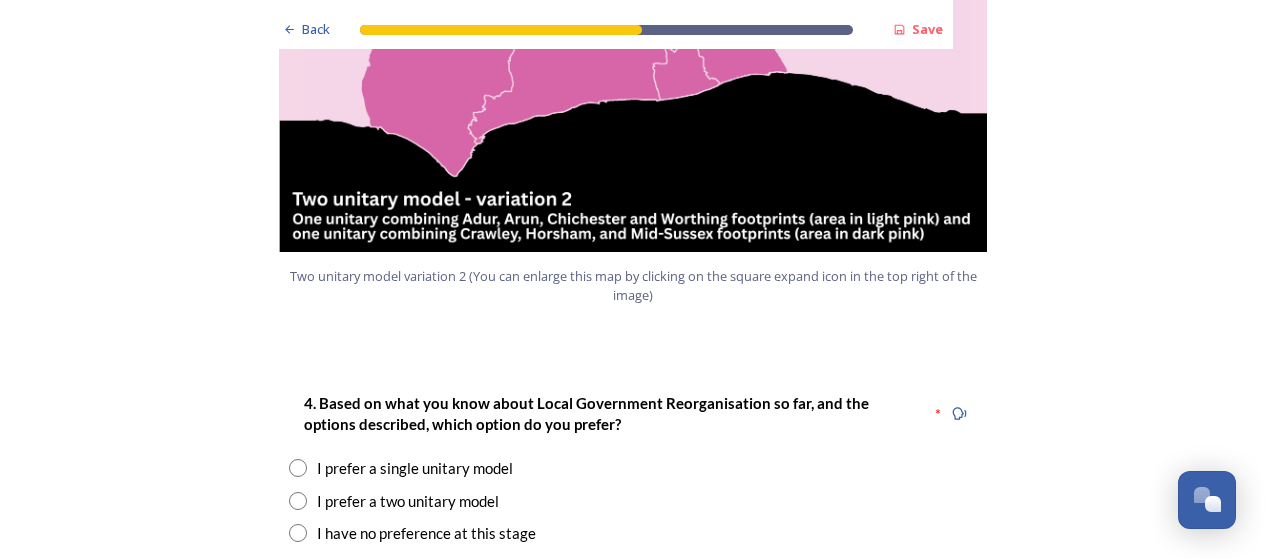 click at bounding box center (298, 501) 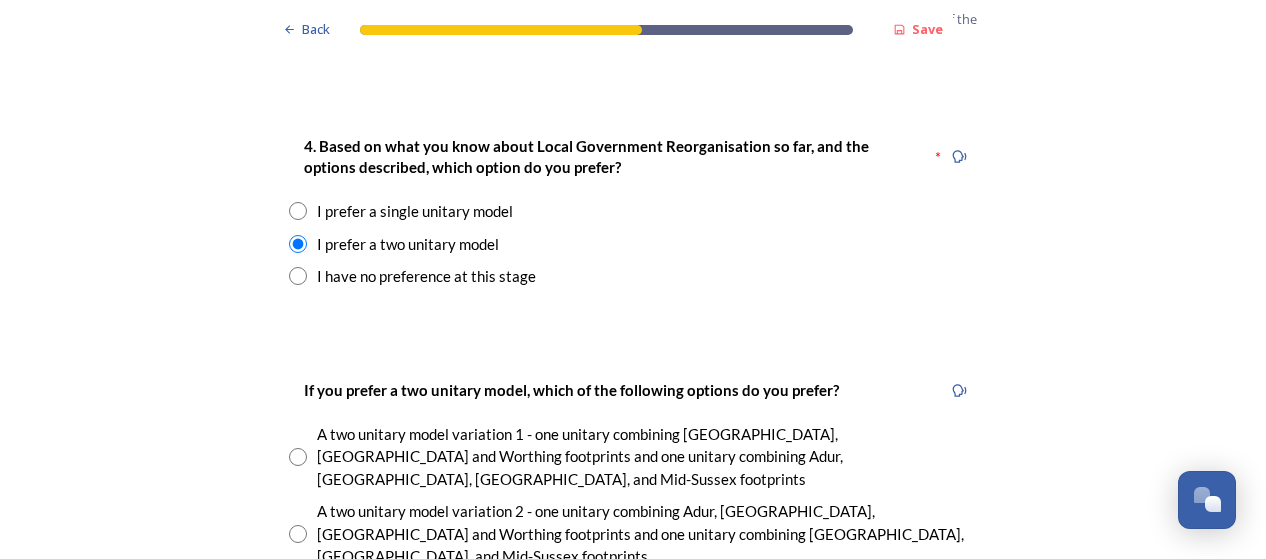 scroll, scrollTop: 2665, scrollLeft: 0, axis: vertical 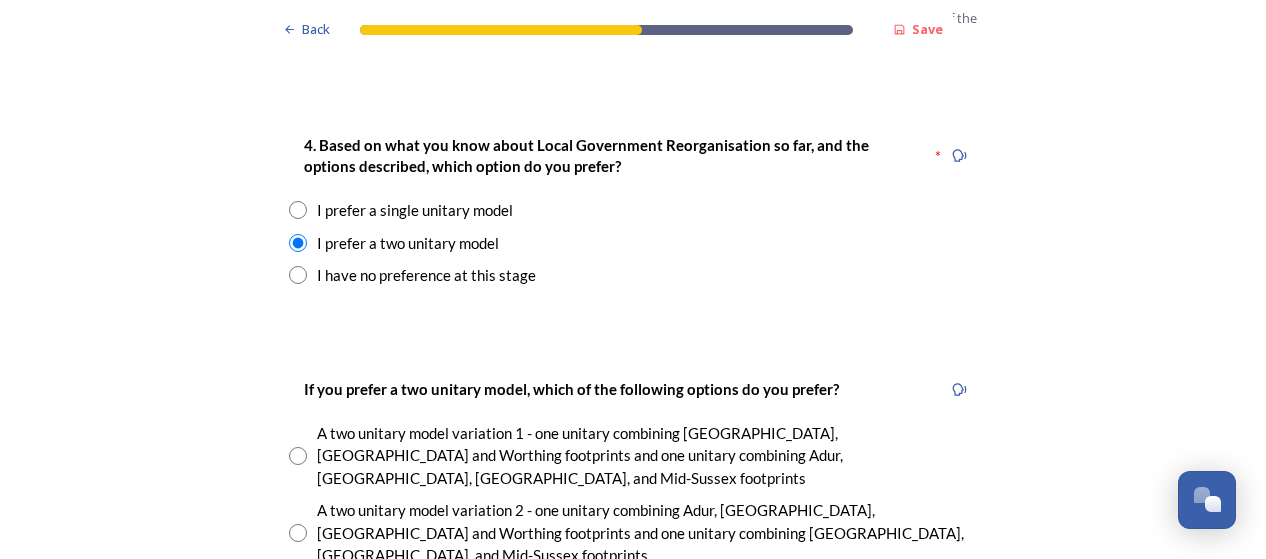 click at bounding box center (298, 533) 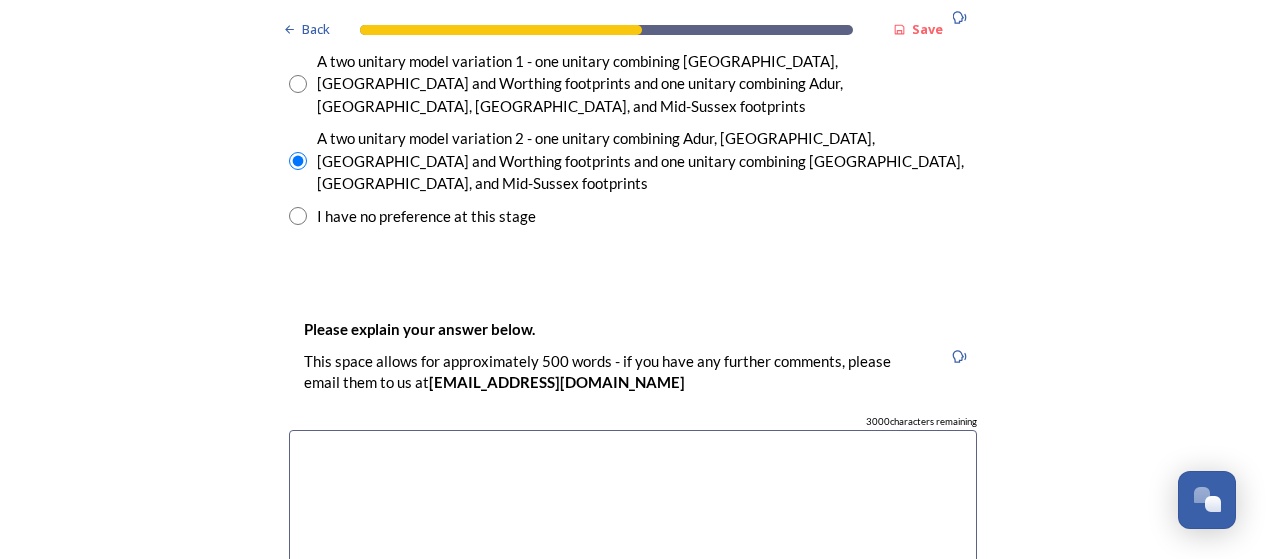 scroll, scrollTop: 3052, scrollLeft: 0, axis: vertical 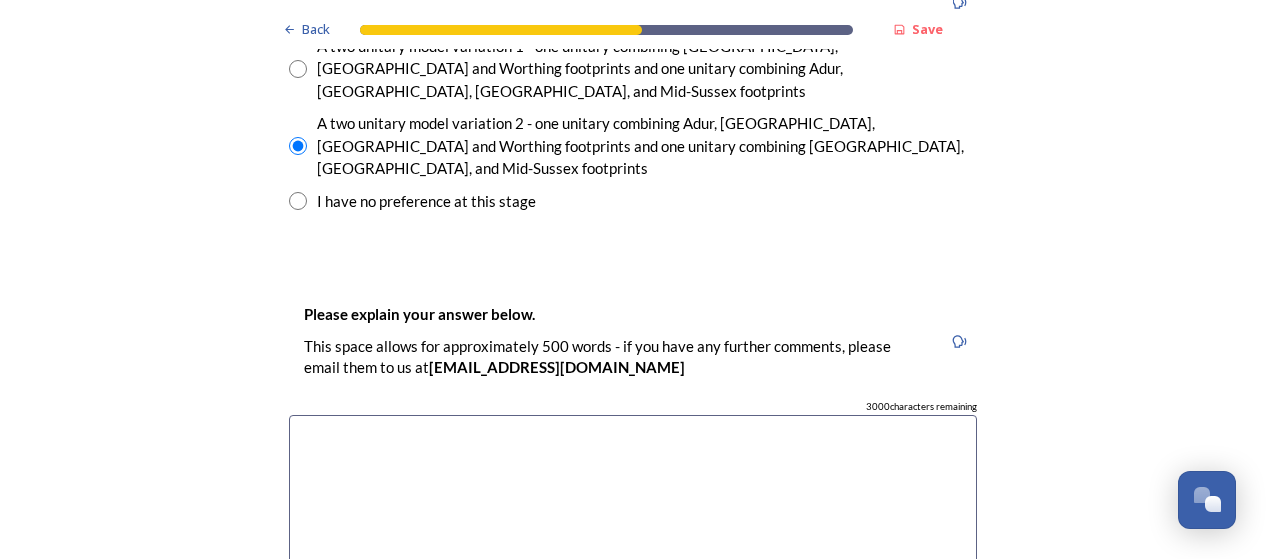 click at bounding box center [633, 527] 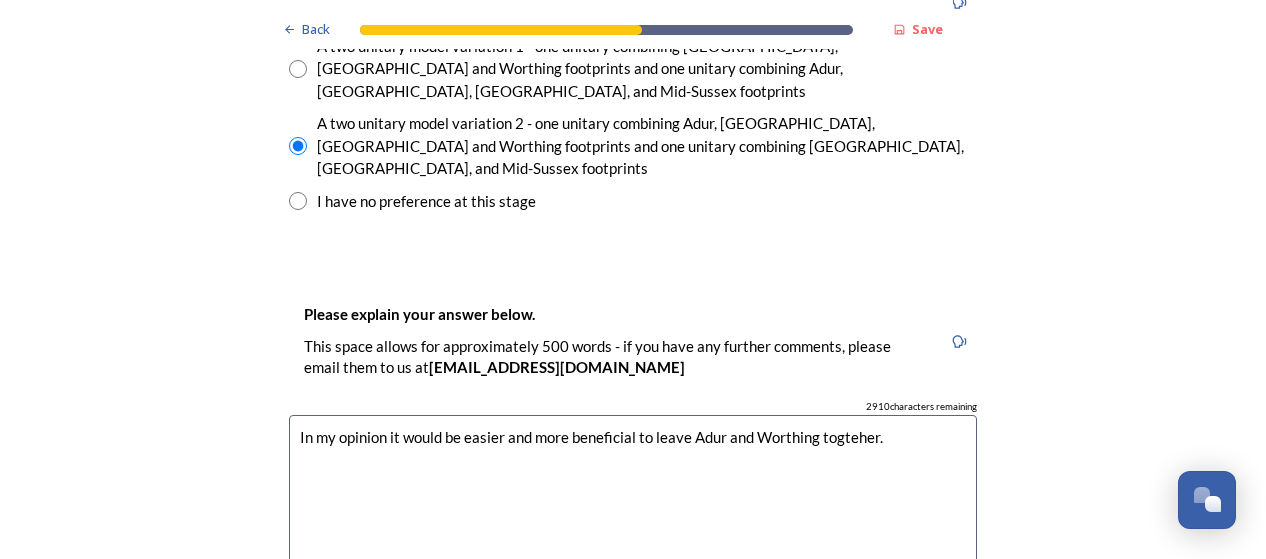 click on "In my opinion it would be easier and more beneficial to leave Adur and Worthing togteher." at bounding box center (633, 527) 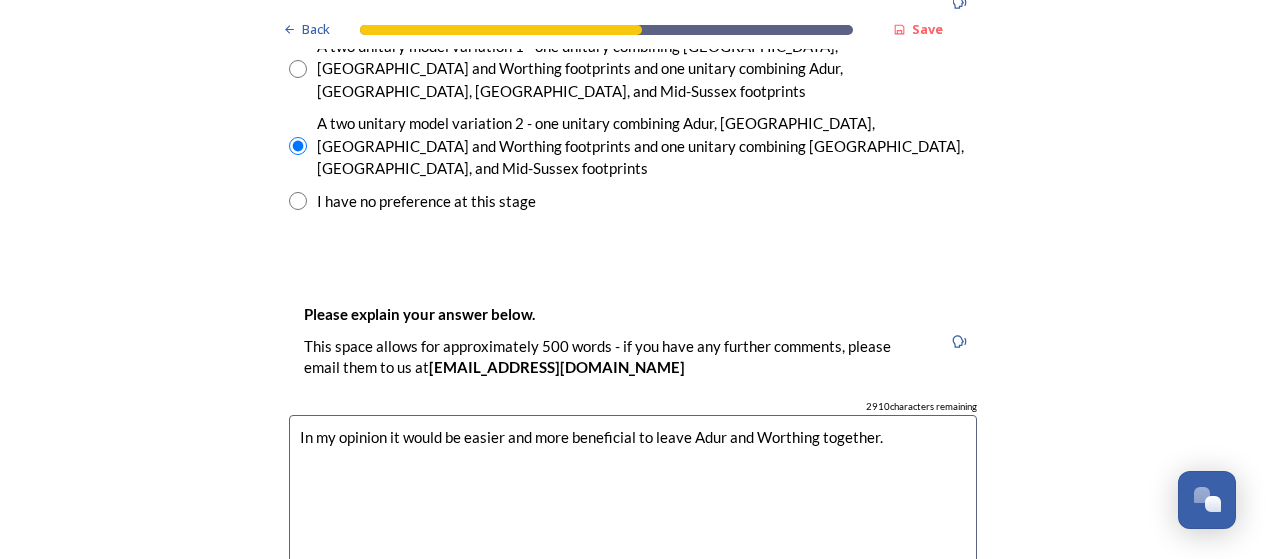 click on "In my opinion it would be easier and more beneficial to leave Adur and Worthing together." at bounding box center (633, 527) 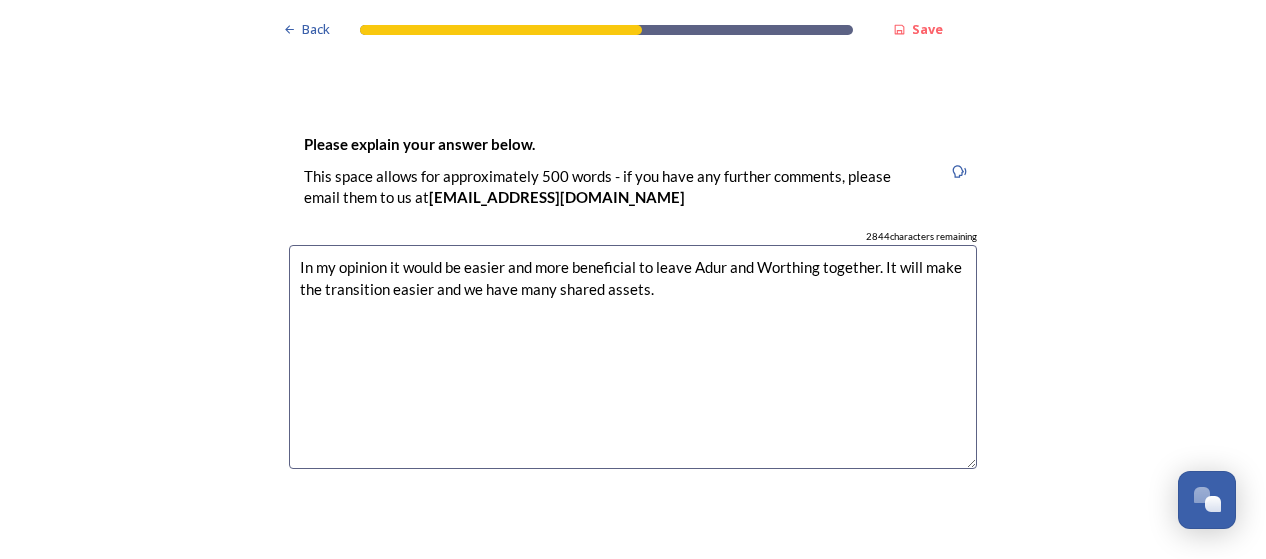 scroll, scrollTop: 3432, scrollLeft: 0, axis: vertical 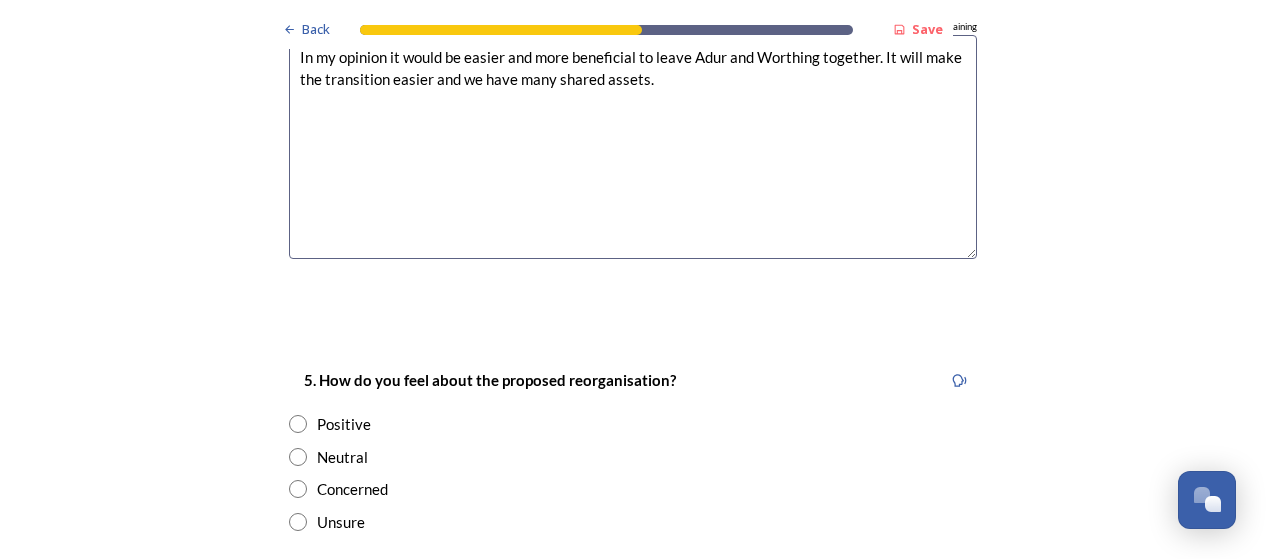 type on "In my opinion it would be easier and more beneficial to leave Adur and Worthing together. It will make the transition easier and we have many shared assets." 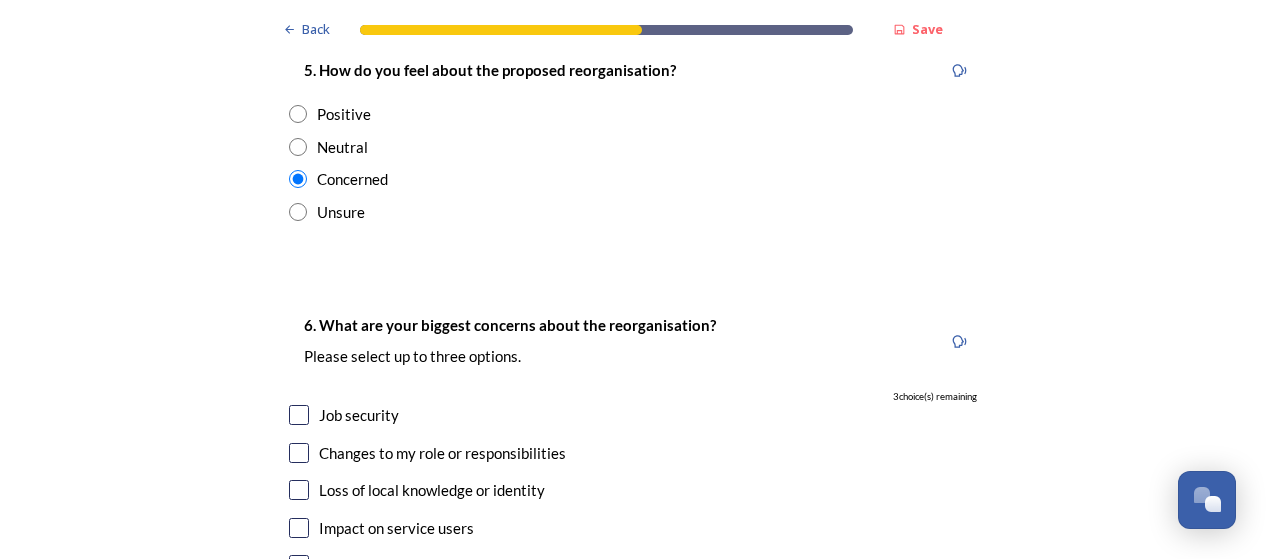 scroll, scrollTop: 3741, scrollLeft: 0, axis: vertical 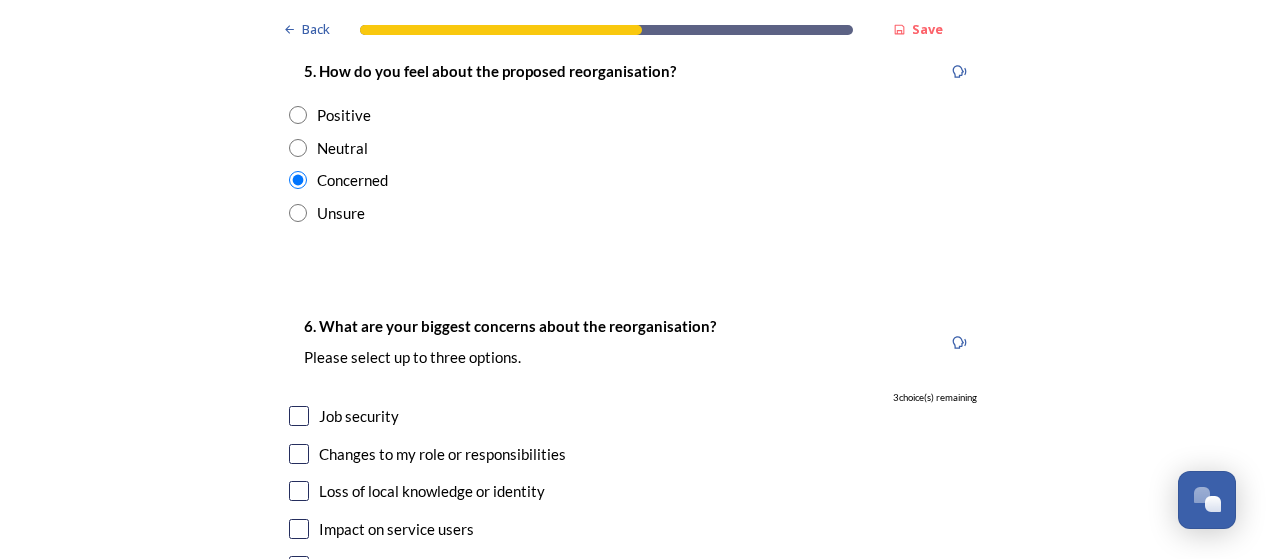 click at bounding box center [299, 416] 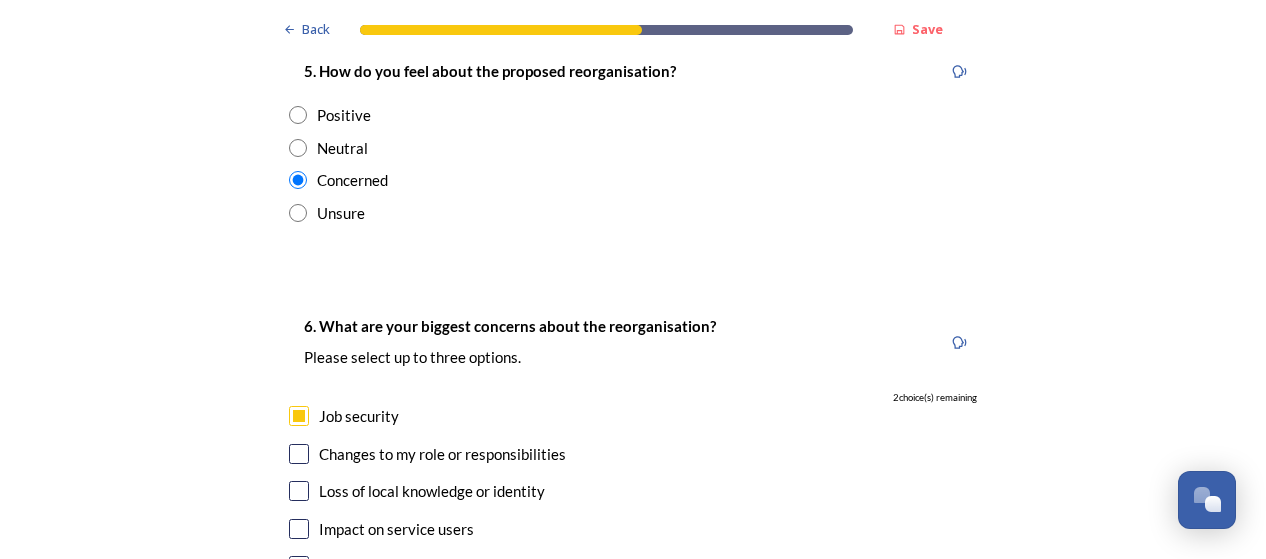 click at bounding box center [299, 454] 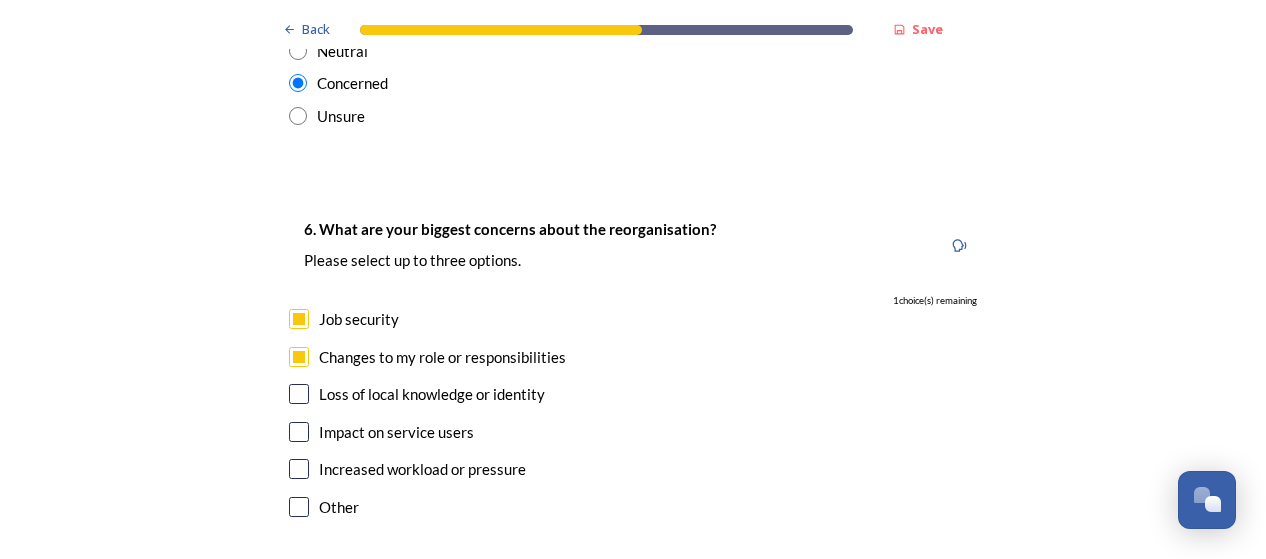 scroll, scrollTop: 3841, scrollLeft: 0, axis: vertical 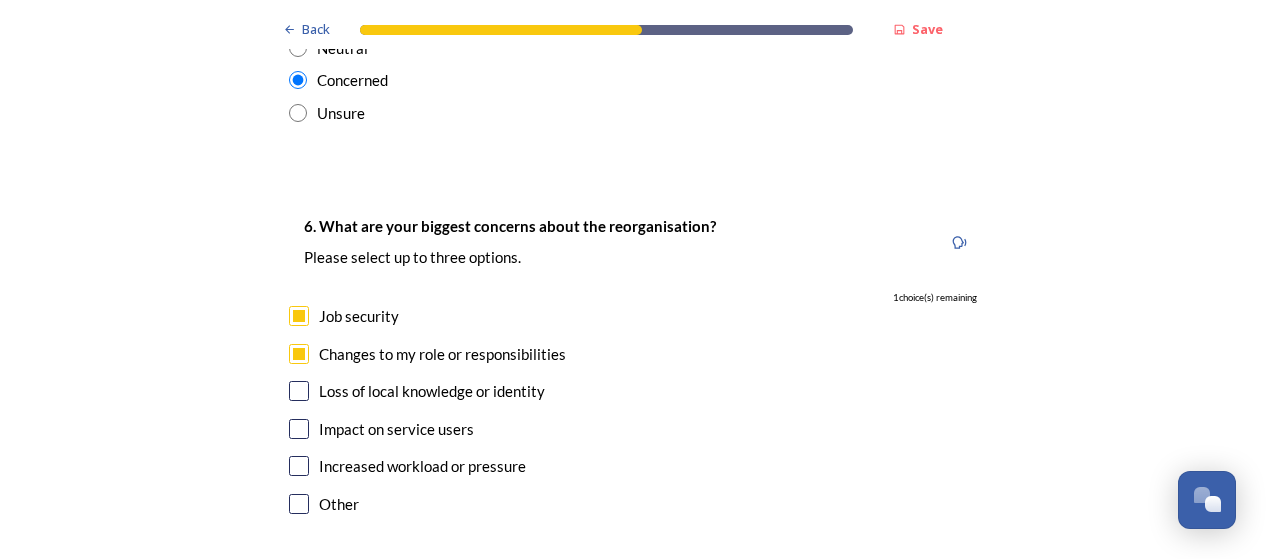 click at bounding box center (299, 391) 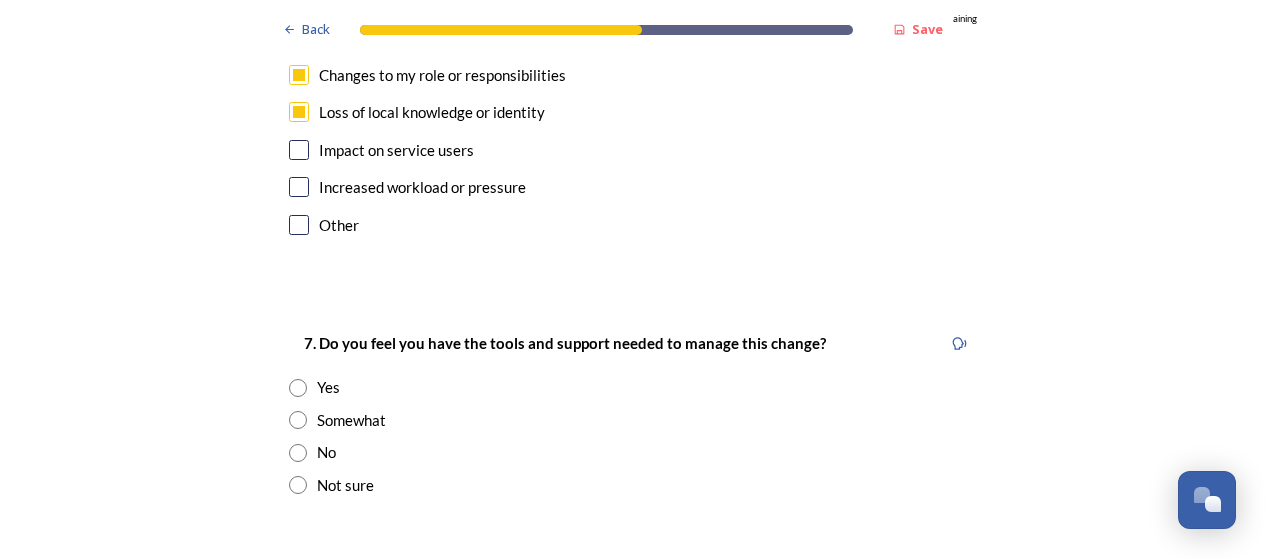 scroll, scrollTop: 4121, scrollLeft: 0, axis: vertical 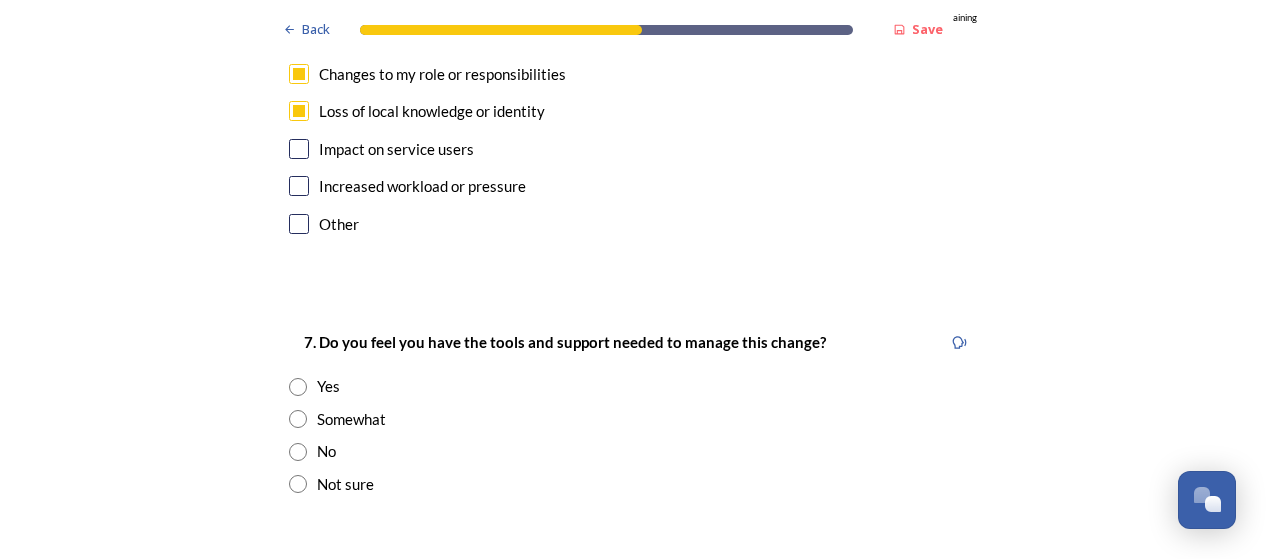 click at bounding box center (298, 419) 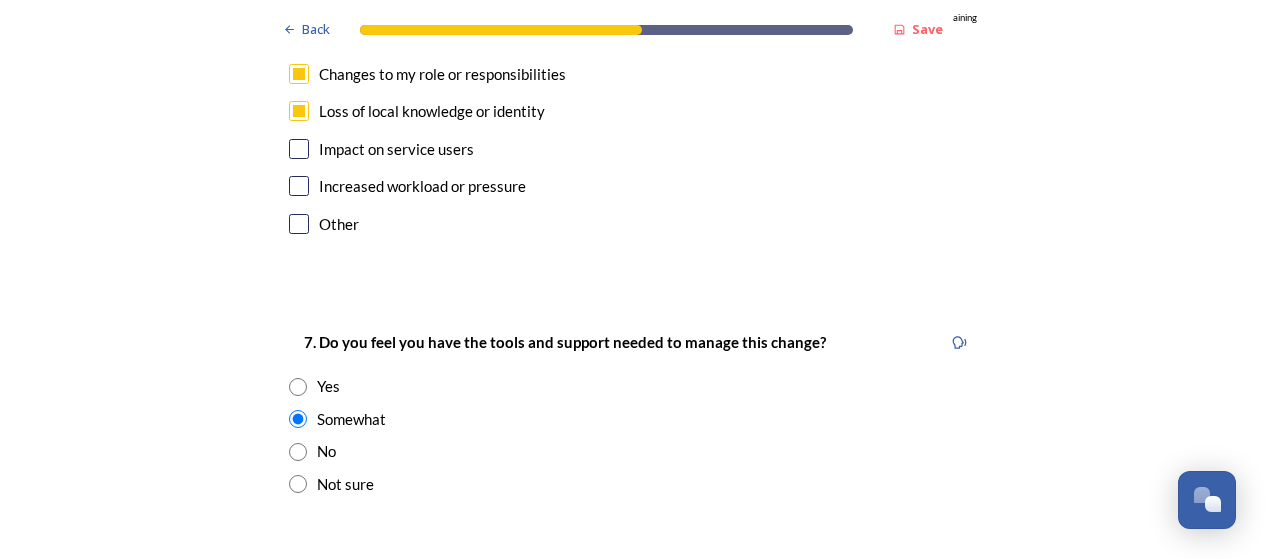 click at bounding box center [298, 484] 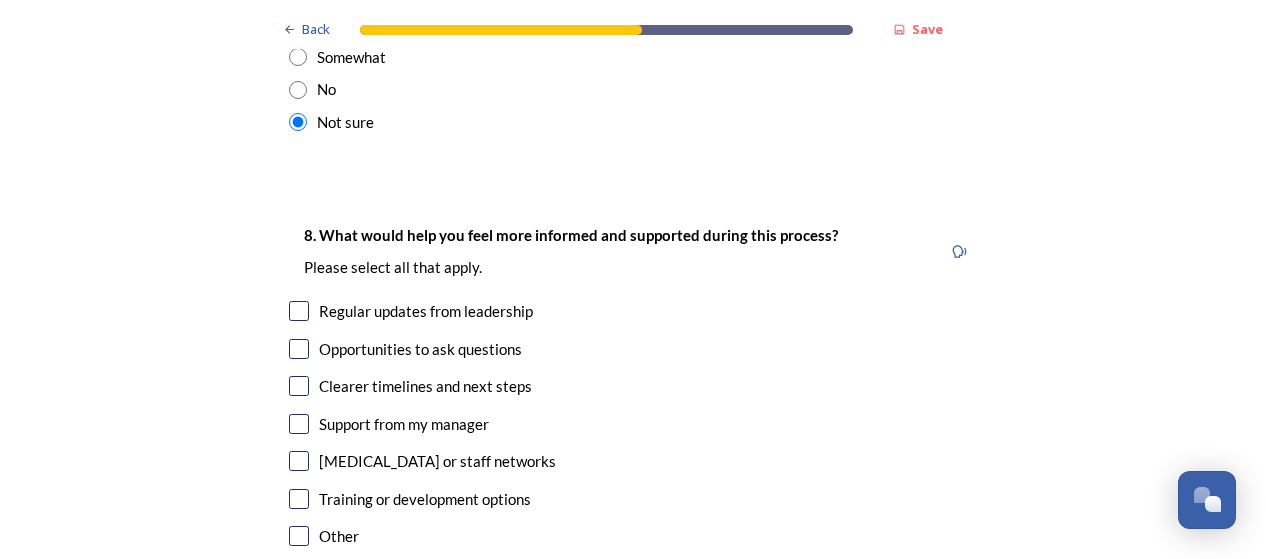 scroll, scrollTop: 4482, scrollLeft: 0, axis: vertical 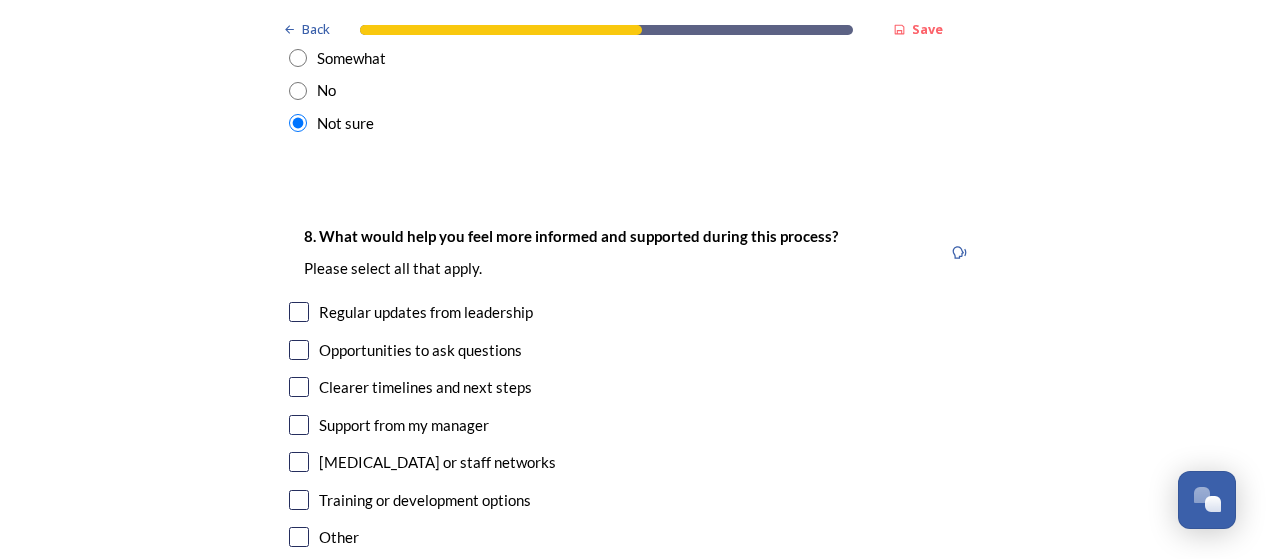 click at bounding box center (299, 500) 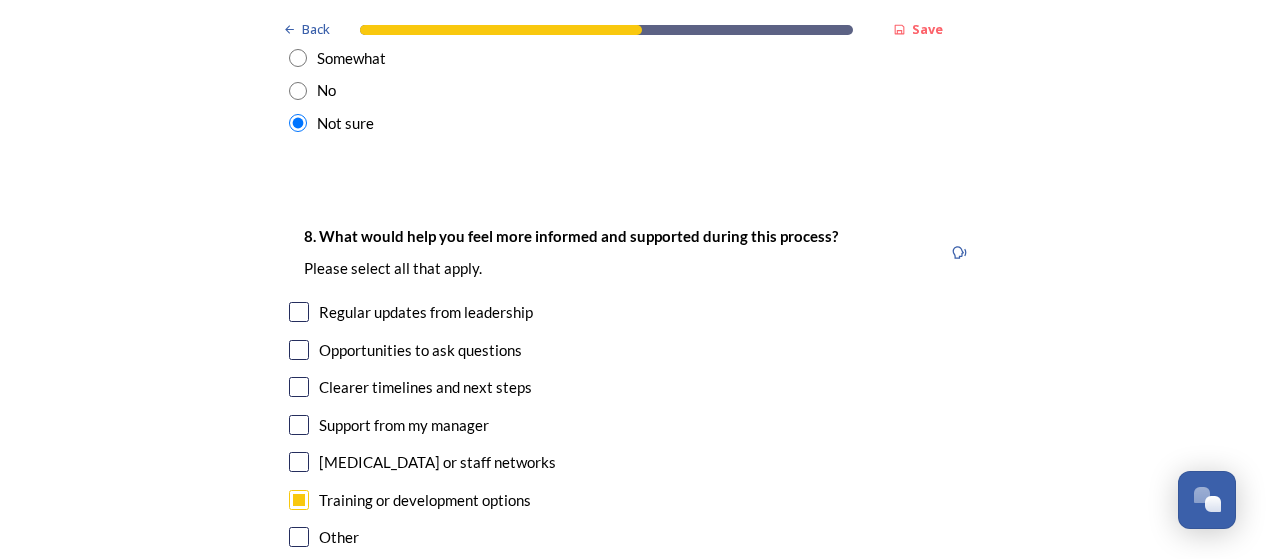 click at bounding box center [299, 387] 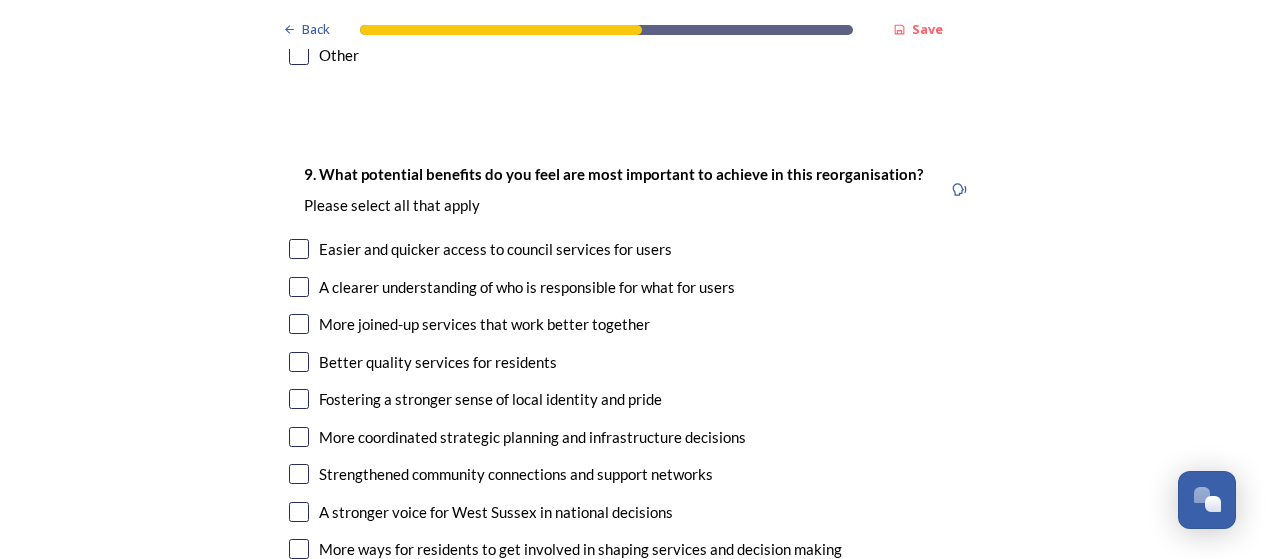 scroll, scrollTop: 4973, scrollLeft: 0, axis: vertical 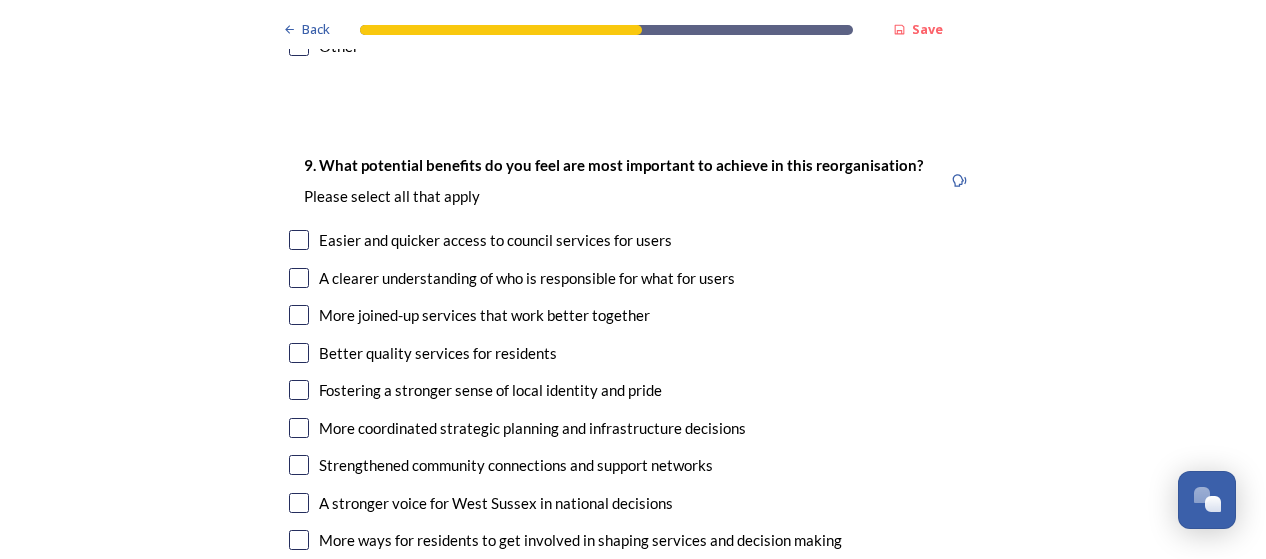 click at bounding box center (299, 240) 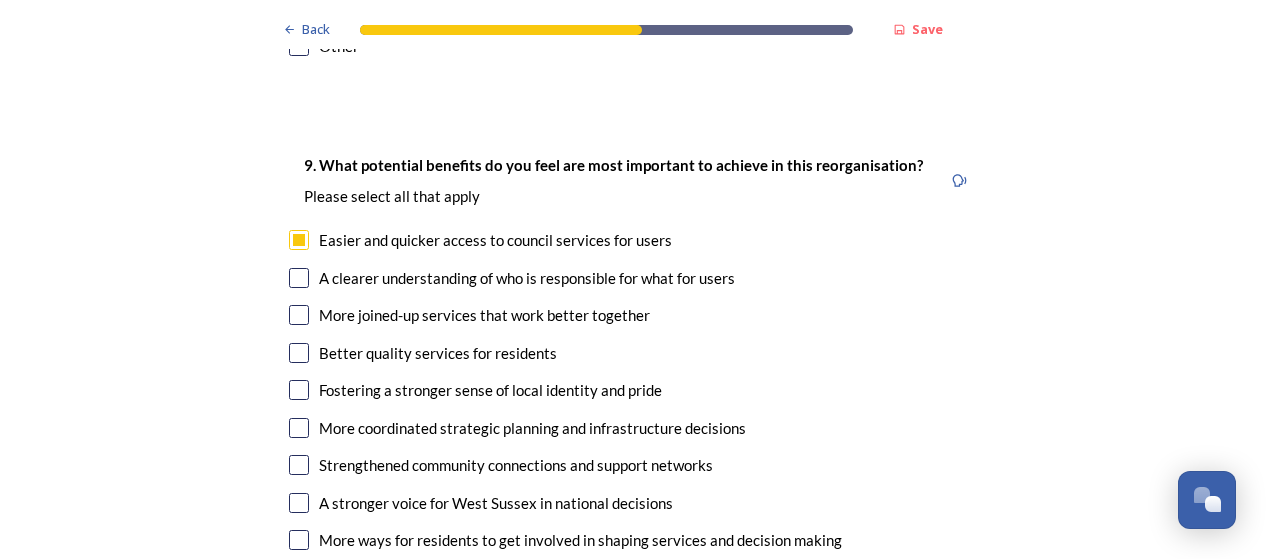 click at bounding box center (299, 315) 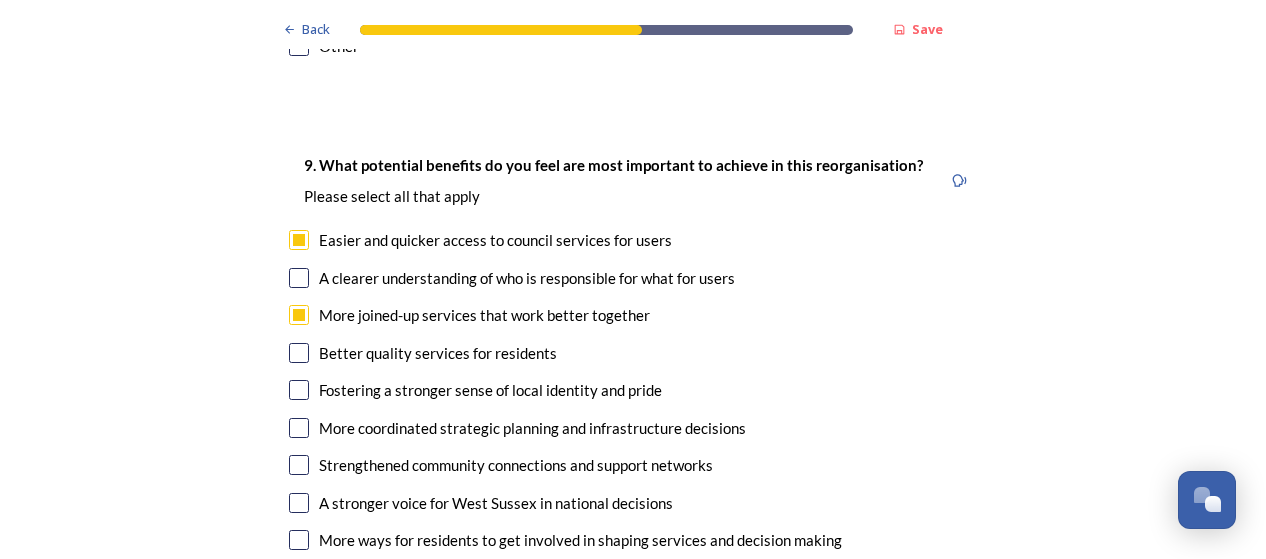 click at bounding box center [299, 353] 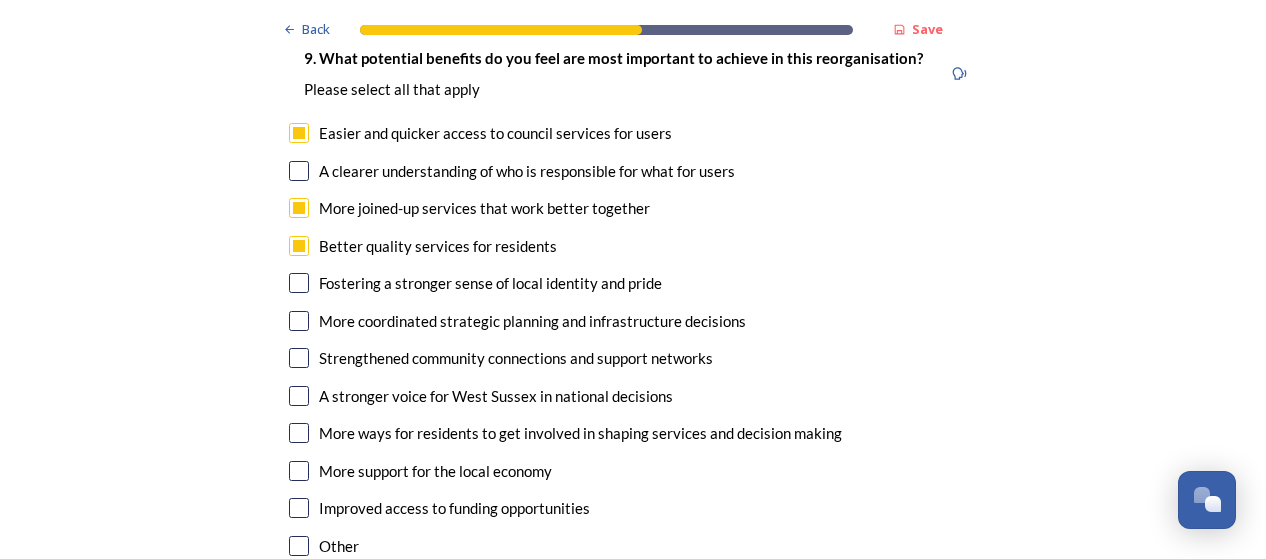 scroll, scrollTop: 5085, scrollLeft: 0, axis: vertical 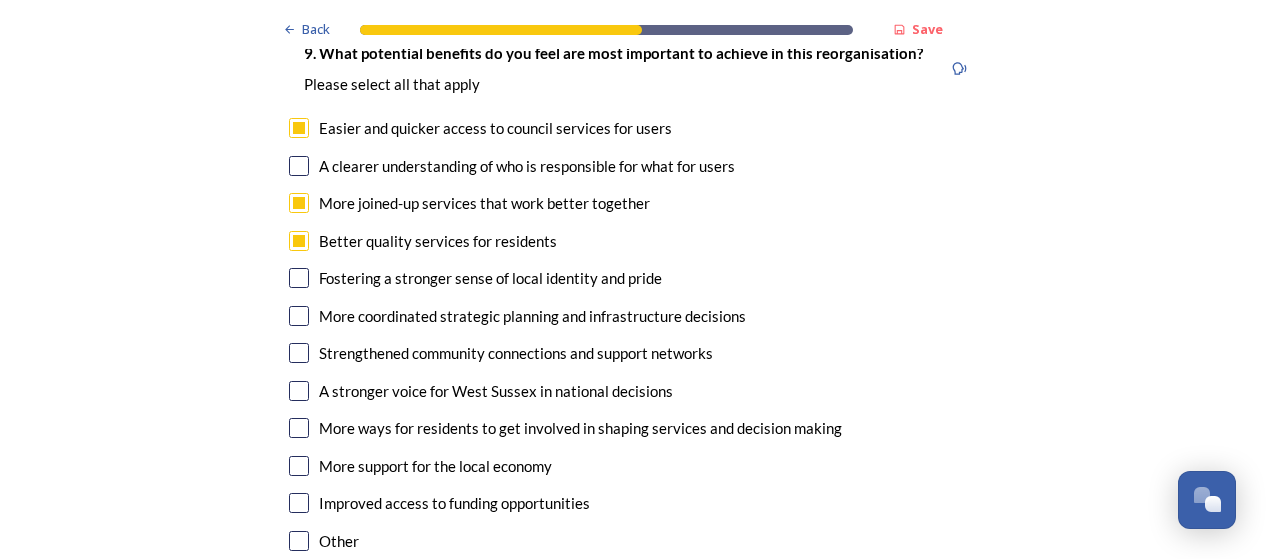 click at bounding box center (299, 278) 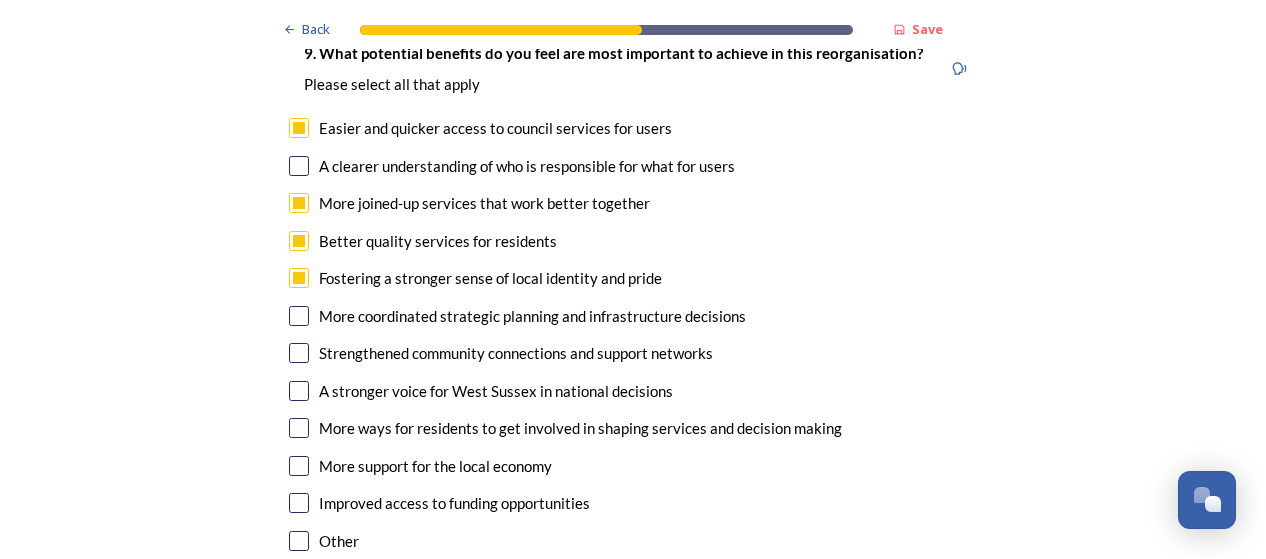 click at bounding box center [299, 316] 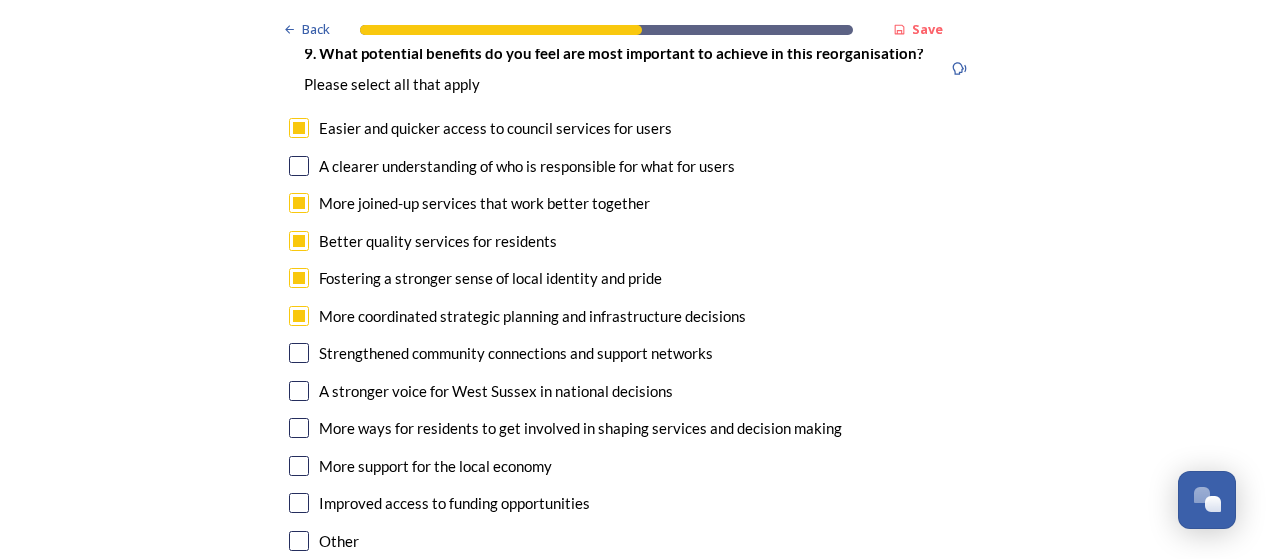 click at bounding box center [299, 428] 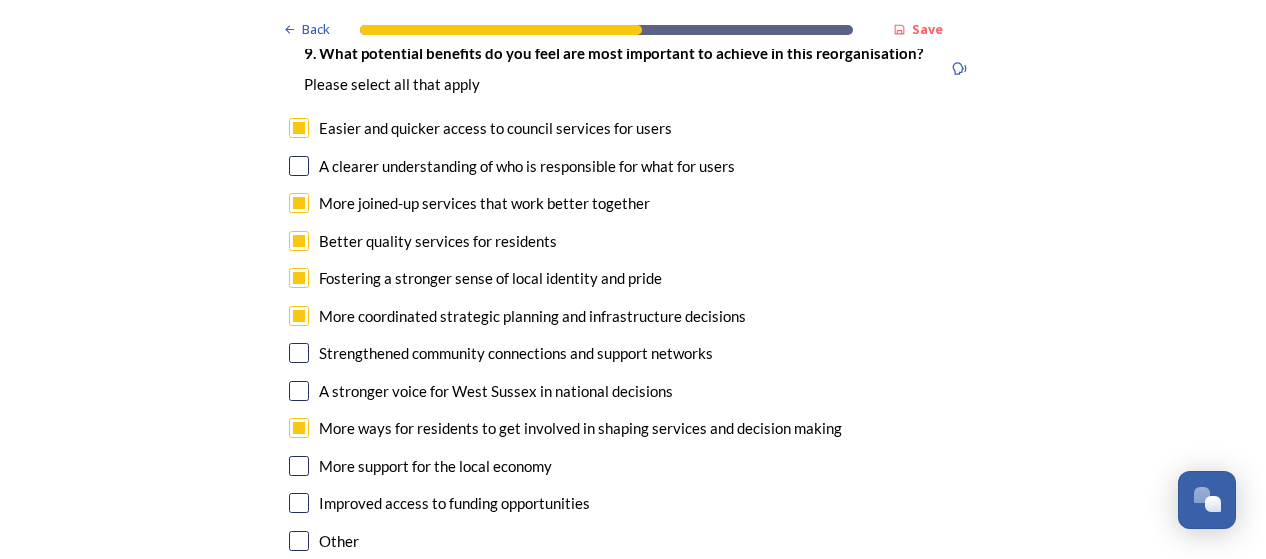 click at bounding box center (299, 503) 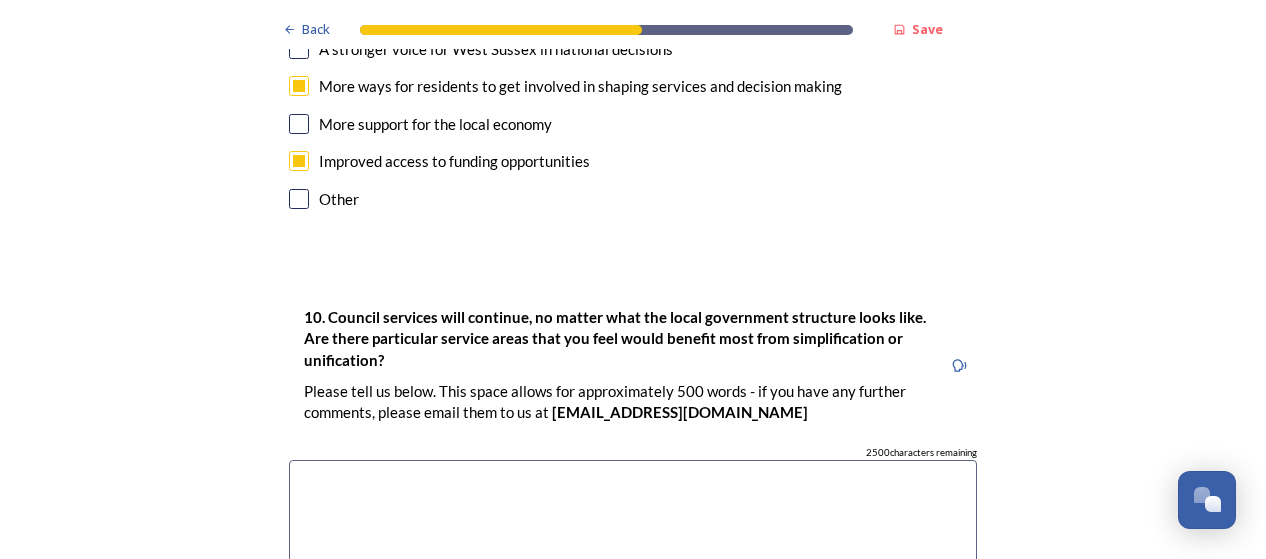 scroll, scrollTop: 5428, scrollLeft: 0, axis: vertical 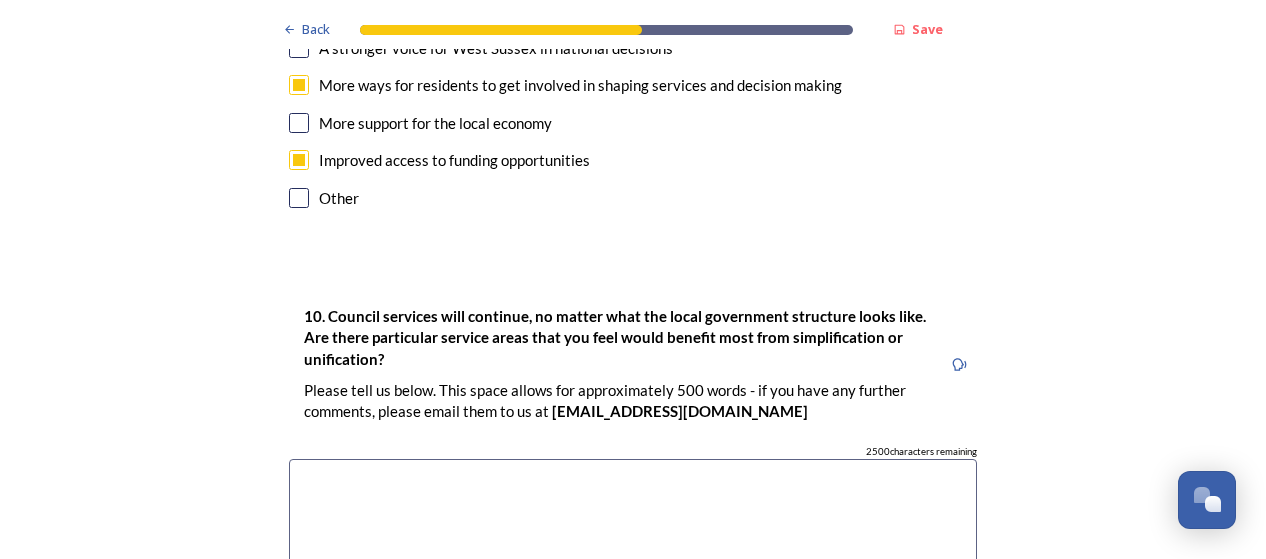 click at bounding box center [633, 571] 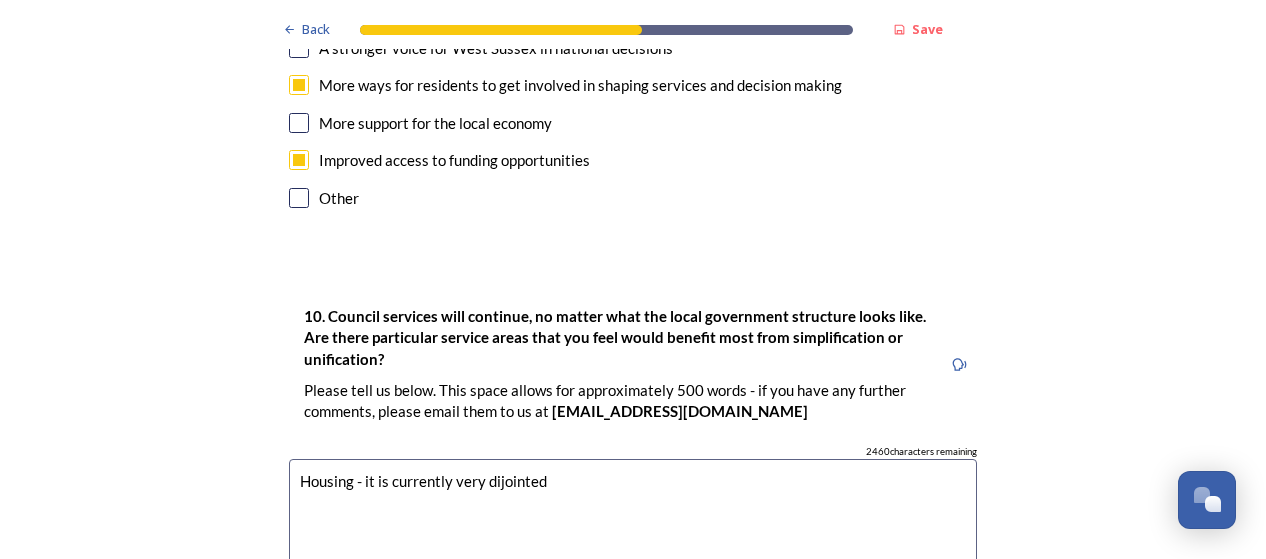 click on "Housing - it is currently very dijointed" at bounding box center (633, 571) 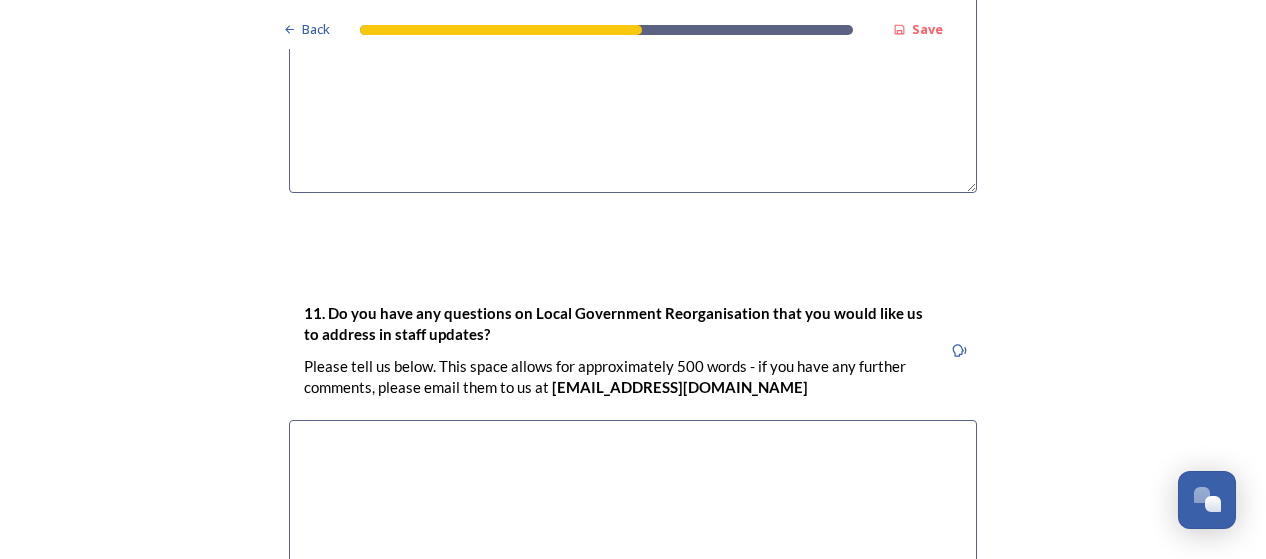 scroll, scrollTop: 5920, scrollLeft: 0, axis: vertical 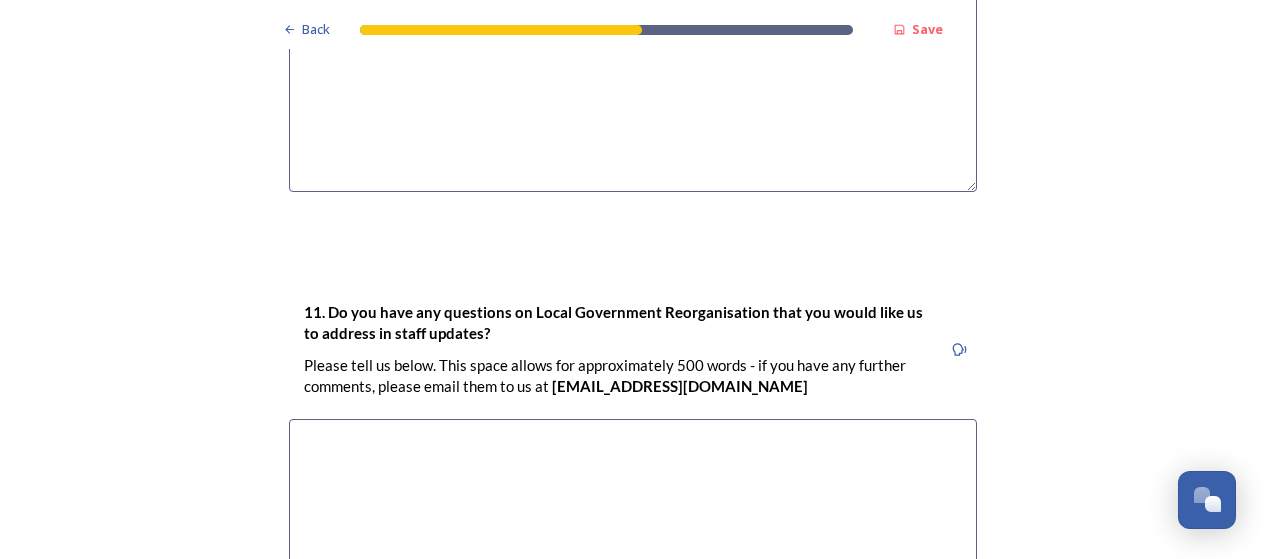type on "Housing - it is currently very disjointed" 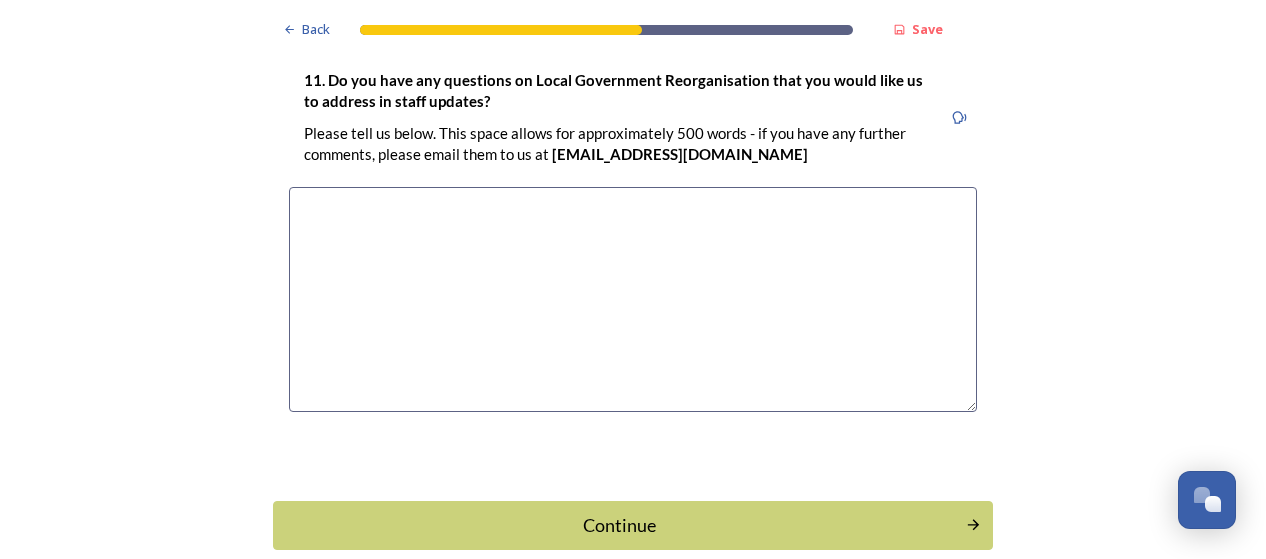 scroll, scrollTop: 6152, scrollLeft: 0, axis: vertical 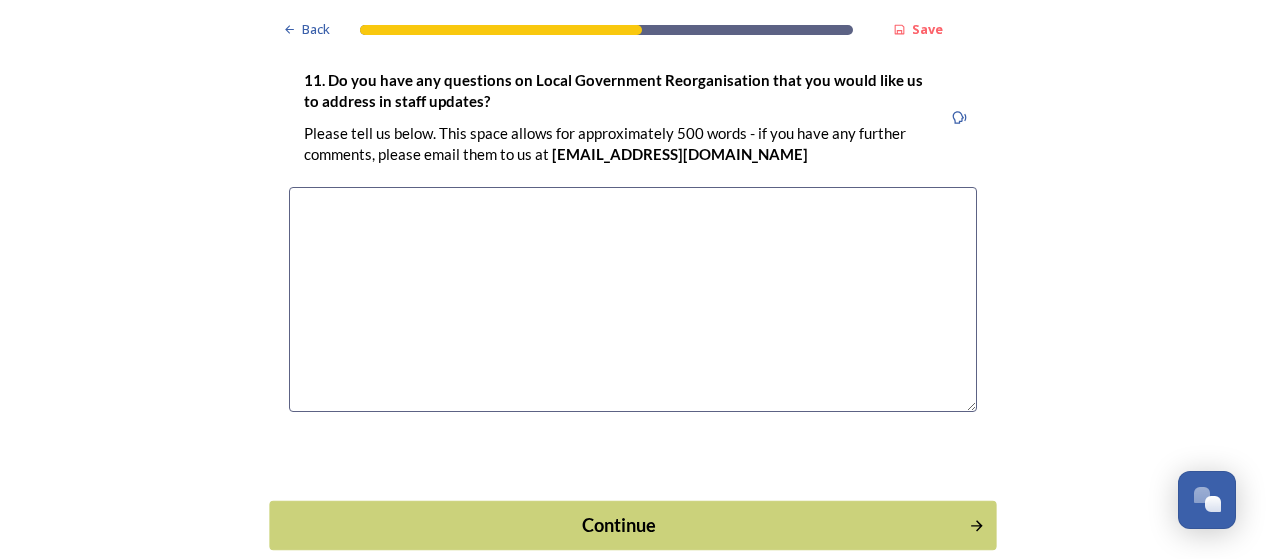 click on "Continue" at bounding box center (619, 524) 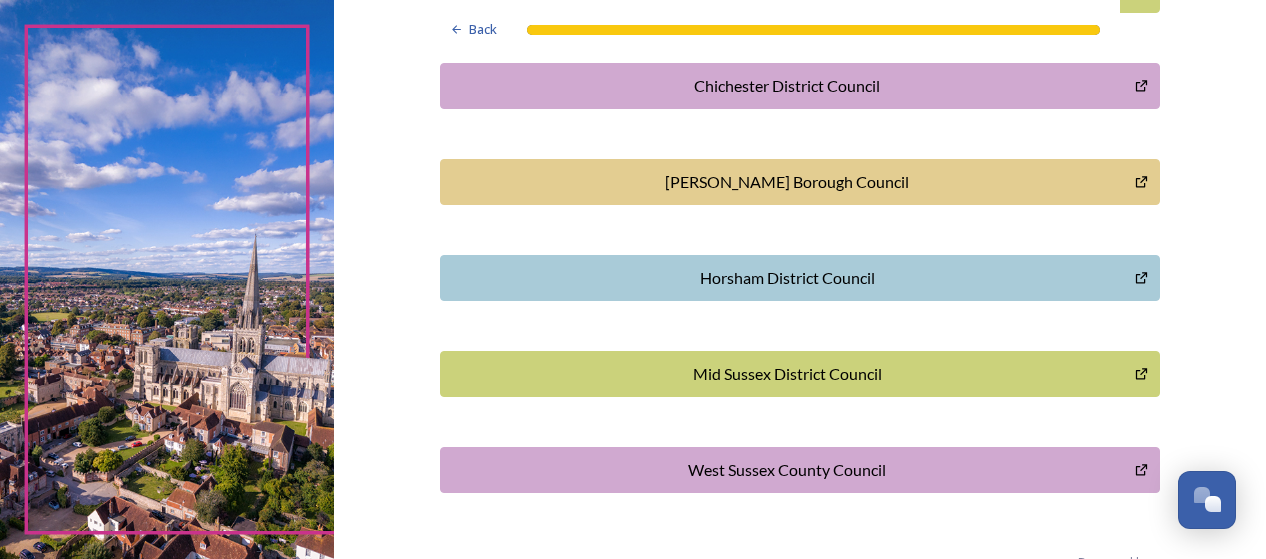 scroll, scrollTop: 724, scrollLeft: 0, axis: vertical 